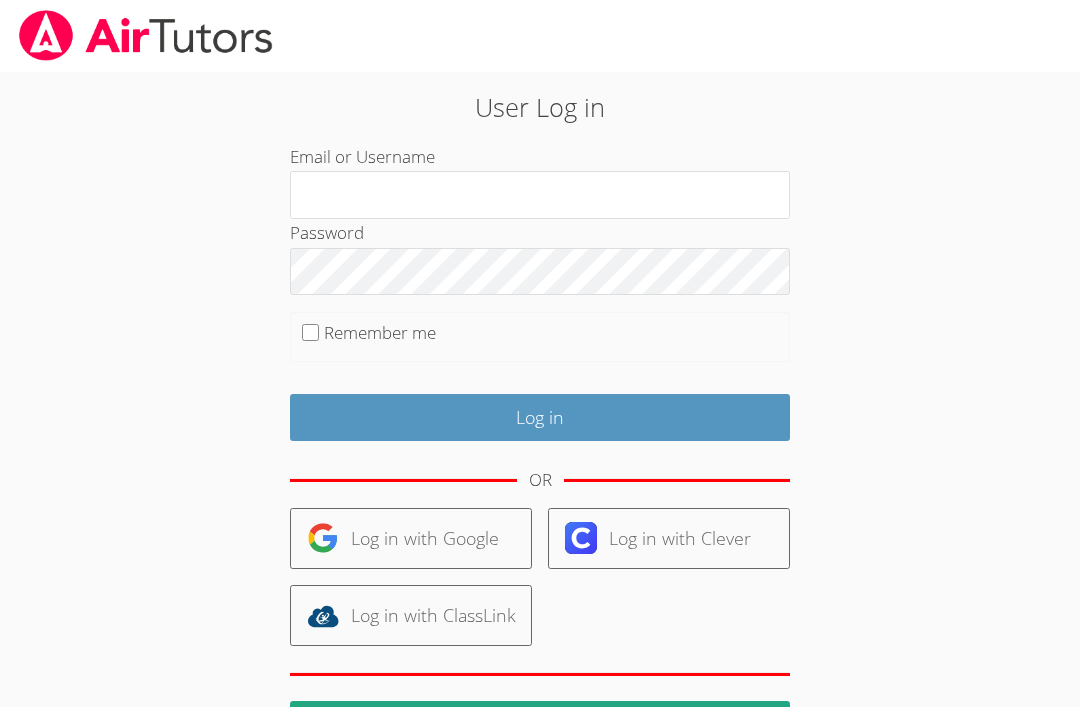 scroll, scrollTop: 0, scrollLeft: 0, axis: both 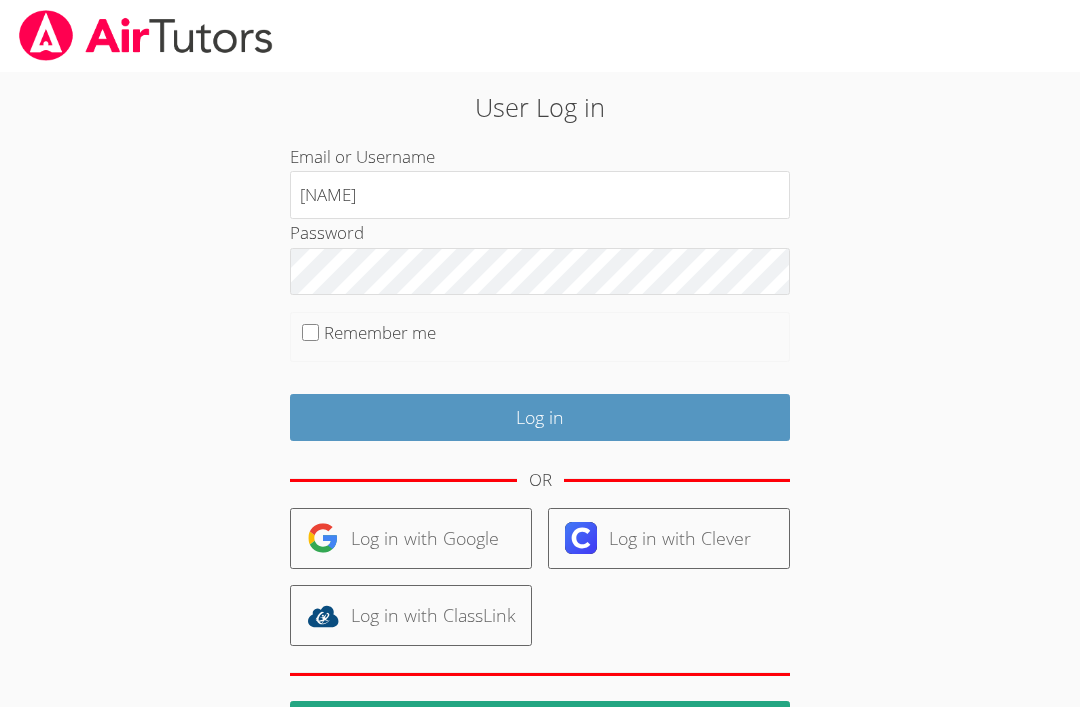 type on "[USERNAME]" 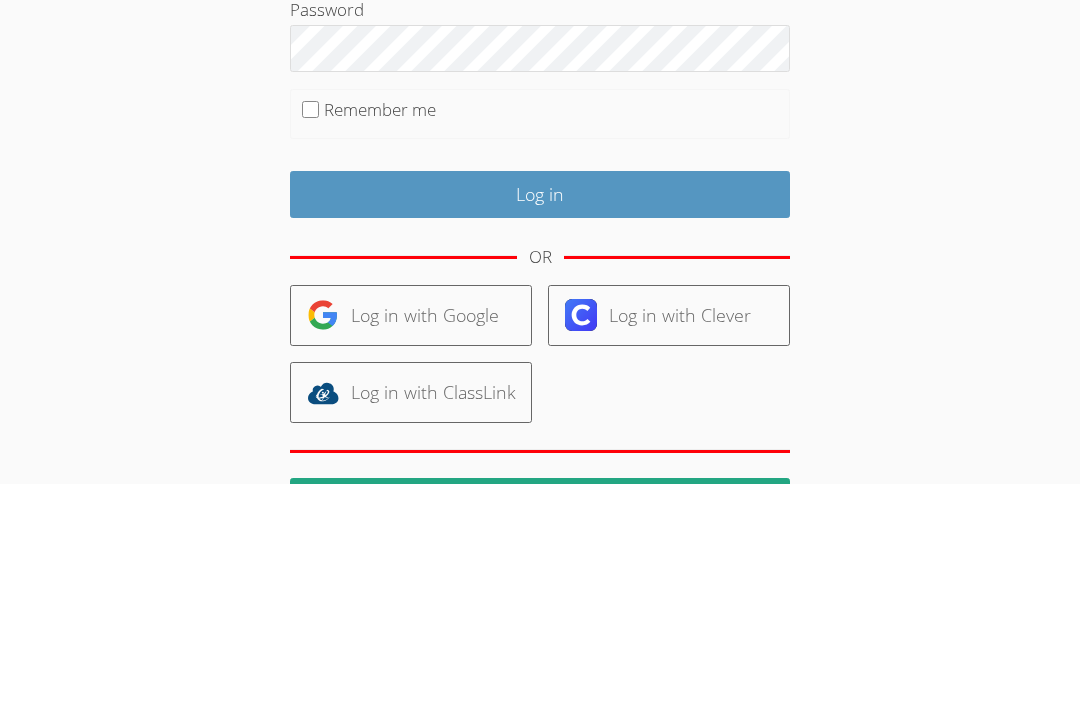 click on "Remember me" at bounding box center [540, 337] 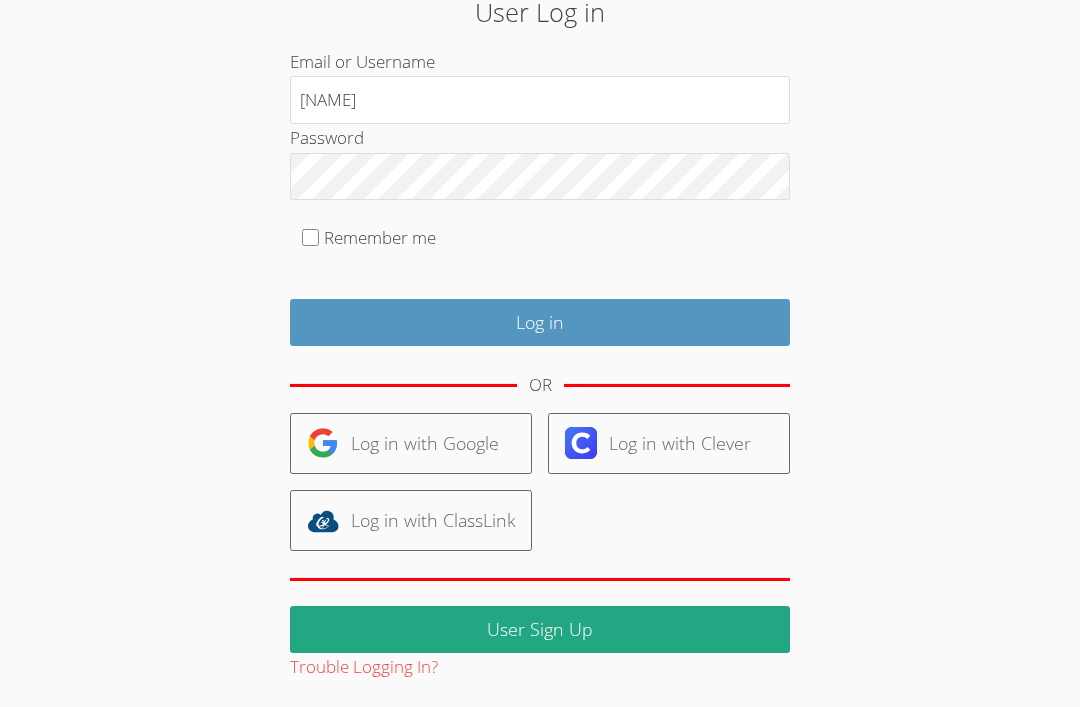 click on "Remember me" at bounding box center [380, 237] 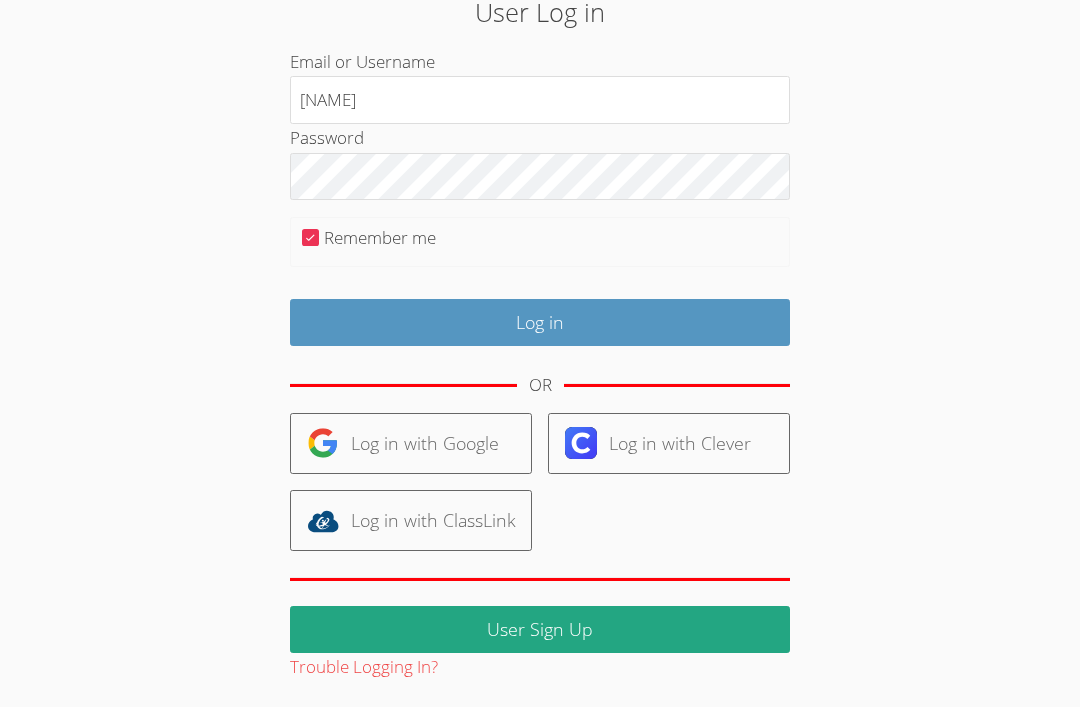 click on "User Sign Up" at bounding box center [540, 629] 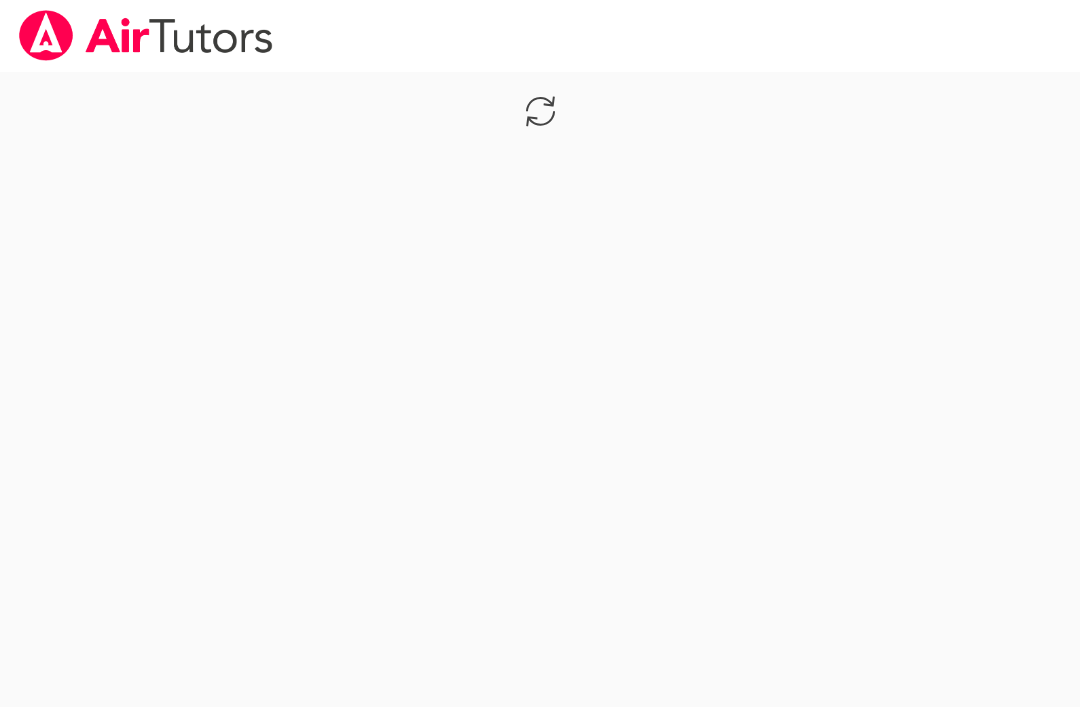 scroll, scrollTop: 0, scrollLeft: 0, axis: both 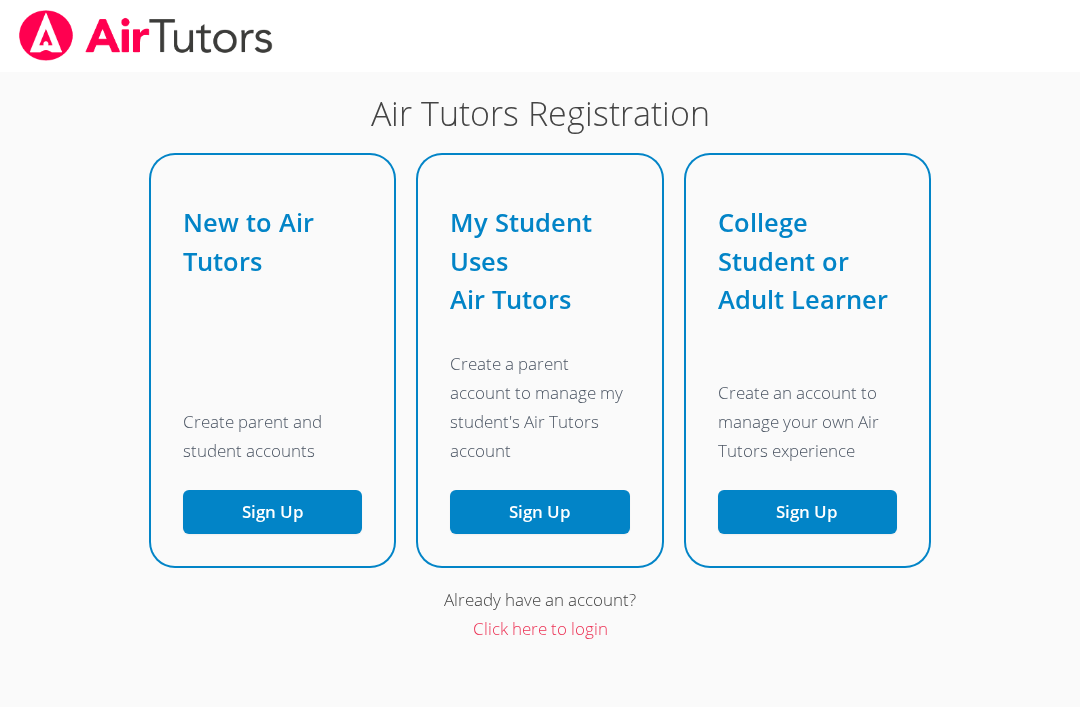 click on "Click here to login" at bounding box center (540, 628) 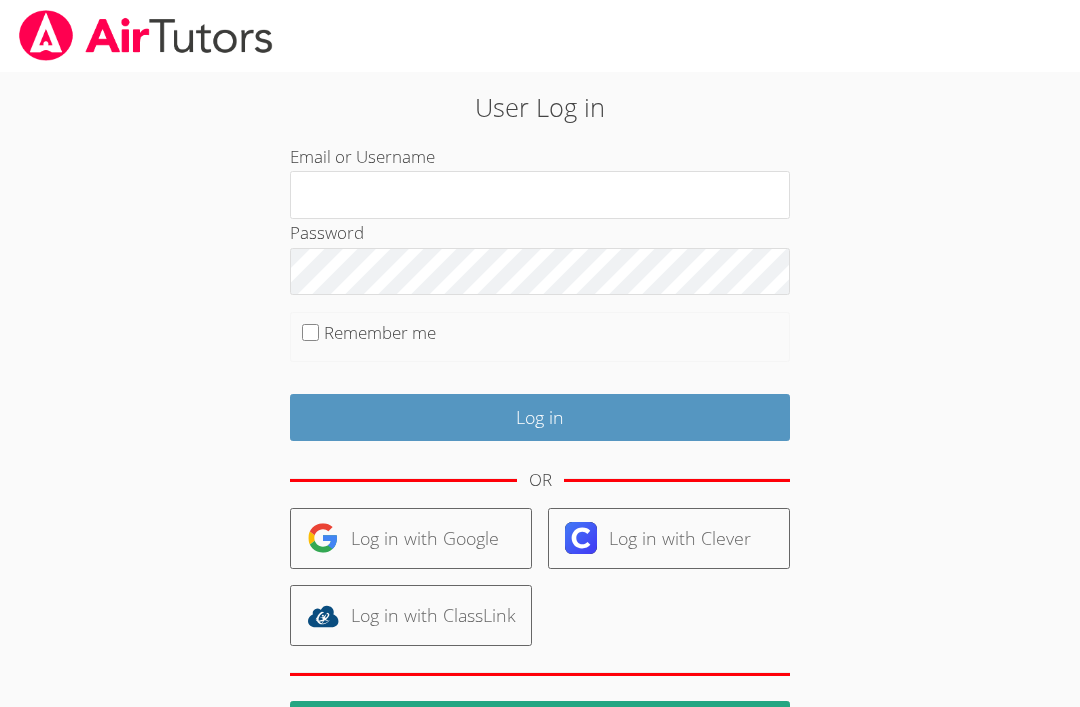 click on "Email or Username" at bounding box center (540, 195) 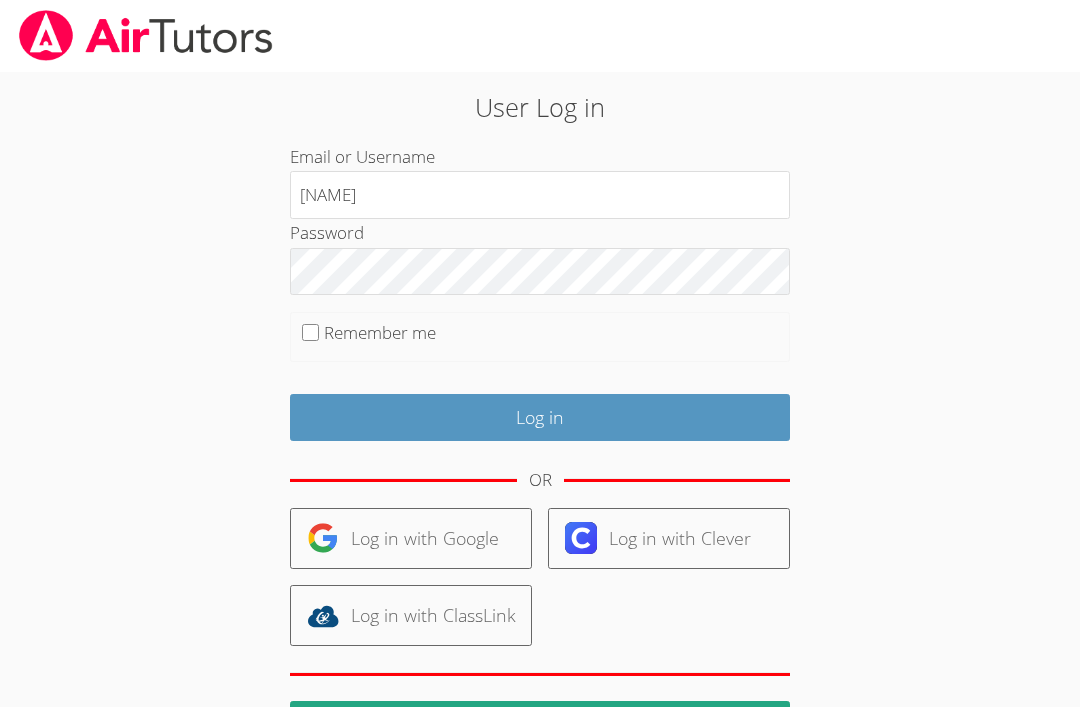 type on "Fitz246" 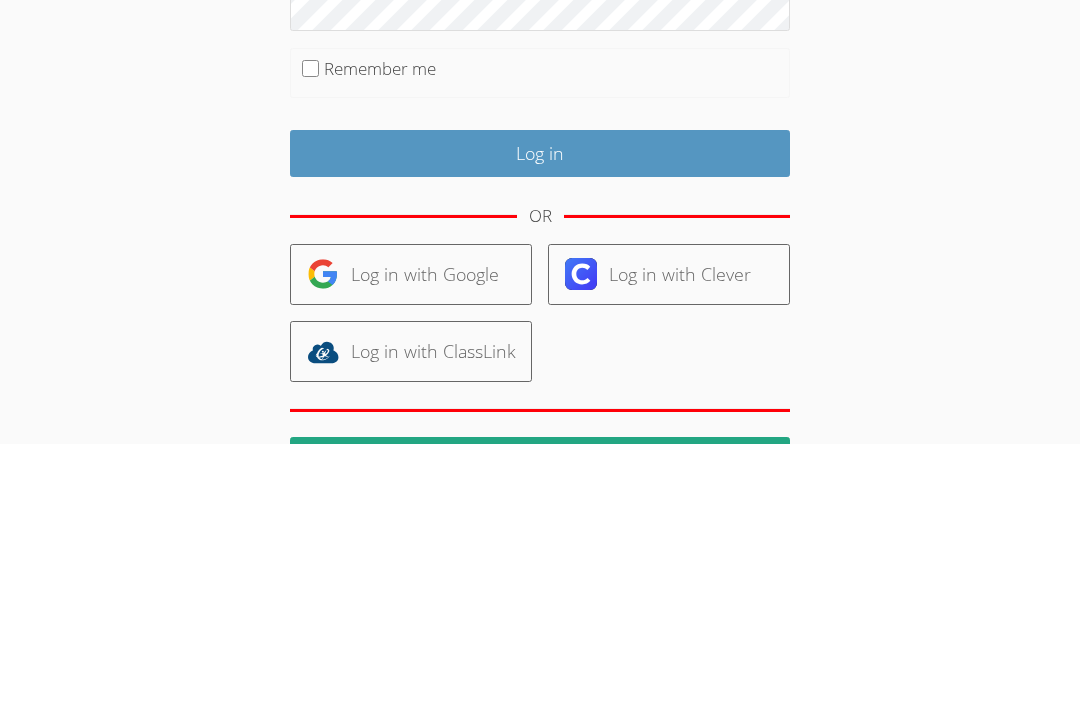 click on "Log in" at bounding box center (540, 417) 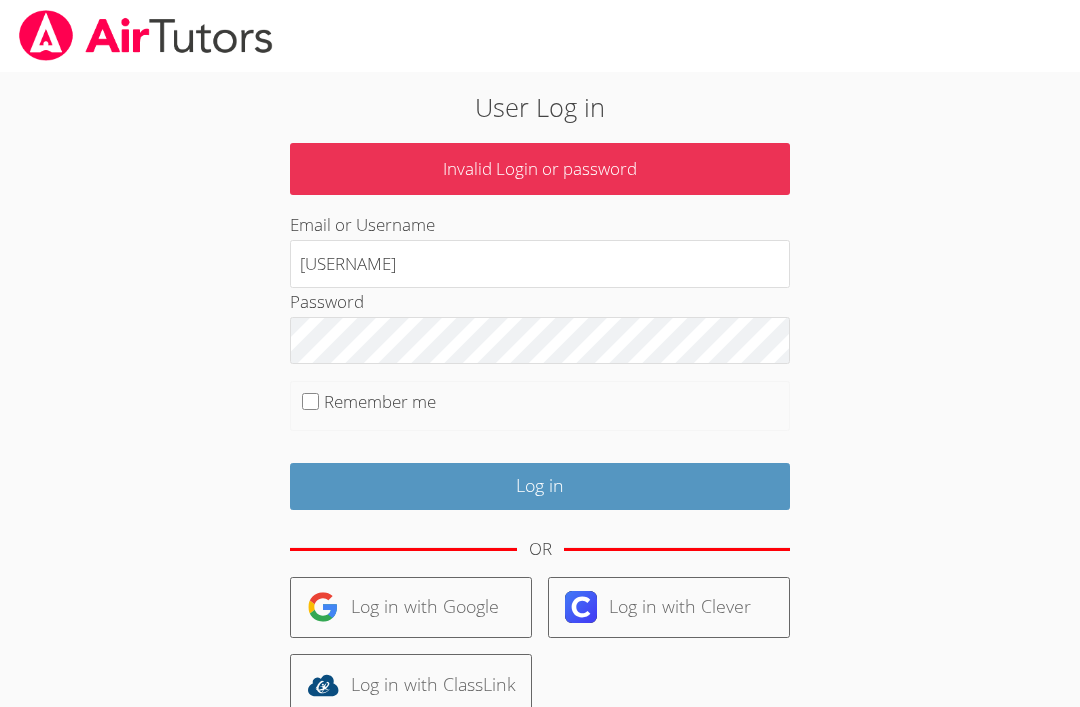 scroll, scrollTop: 0, scrollLeft: 0, axis: both 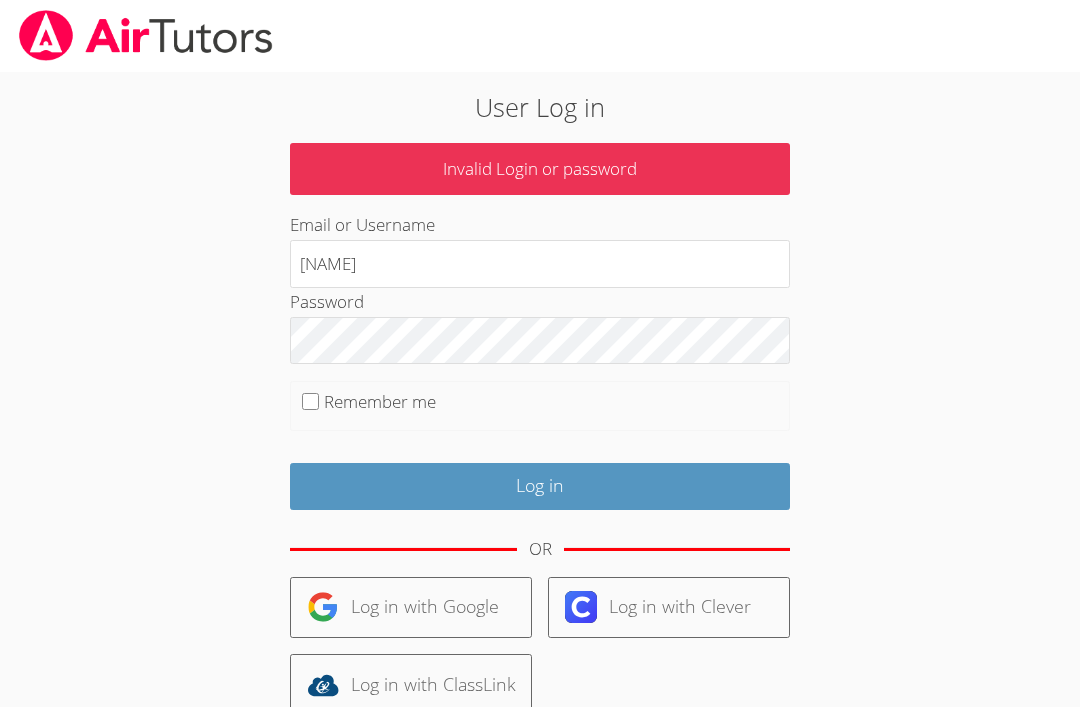 click on "Log in" at bounding box center [540, 486] 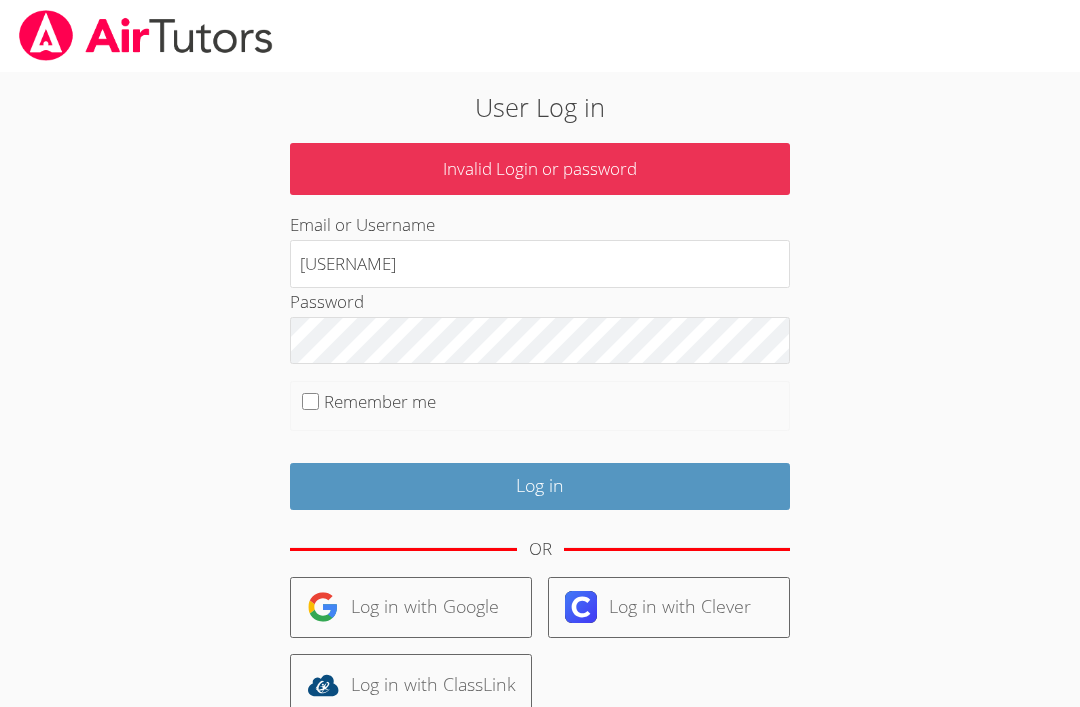 scroll, scrollTop: 0, scrollLeft: 0, axis: both 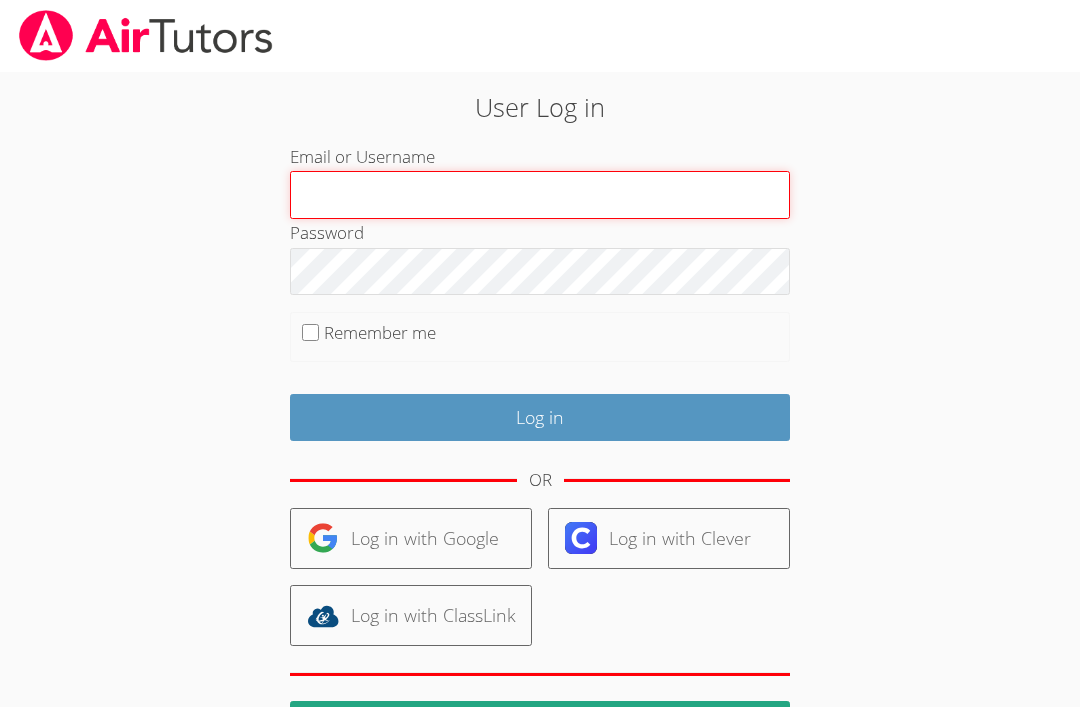 click on "Email or Username" at bounding box center (540, 195) 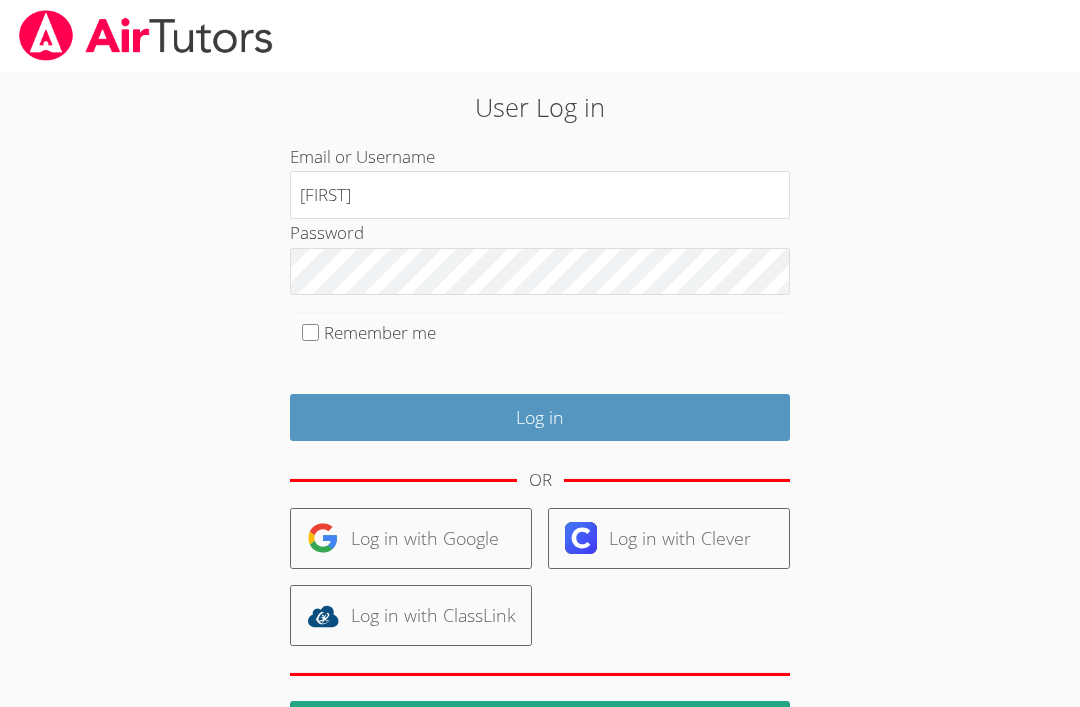 click on "User Log in Email or Username [EMAIL] Password Remember me Log in OR Log in with Google  Log in with Clever  Log in with ClassLink  User Sign Up Trouble Logging In?" at bounding box center [540, 424] 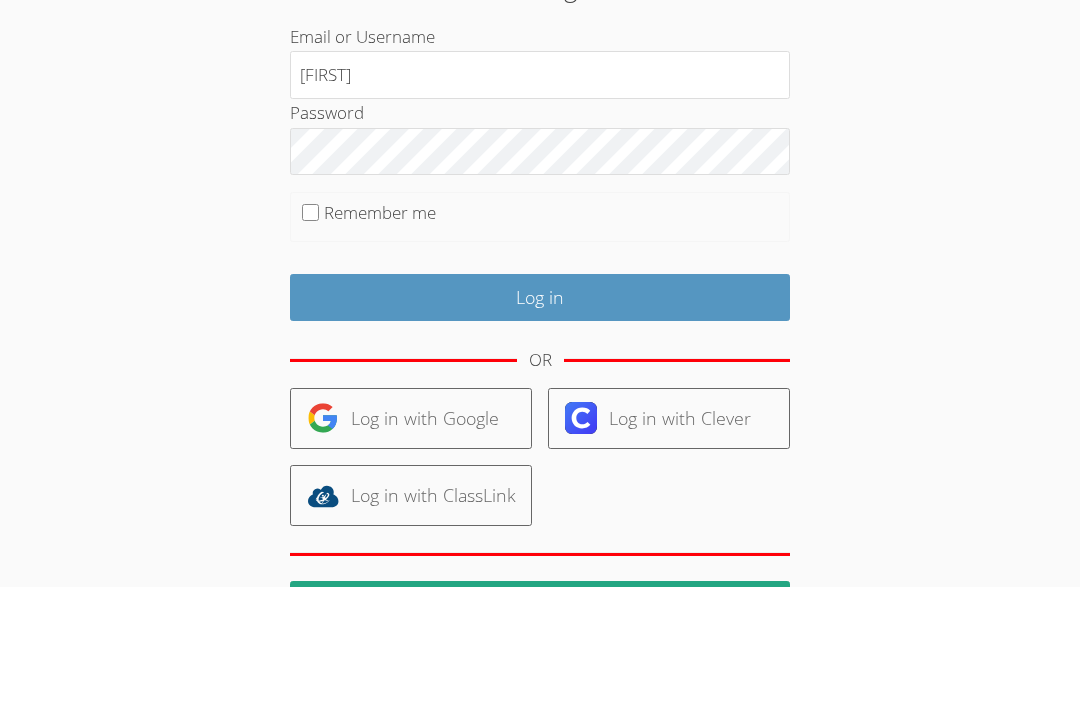 scroll, scrollTop: 95, scrollLeft: 0, axis: vertical 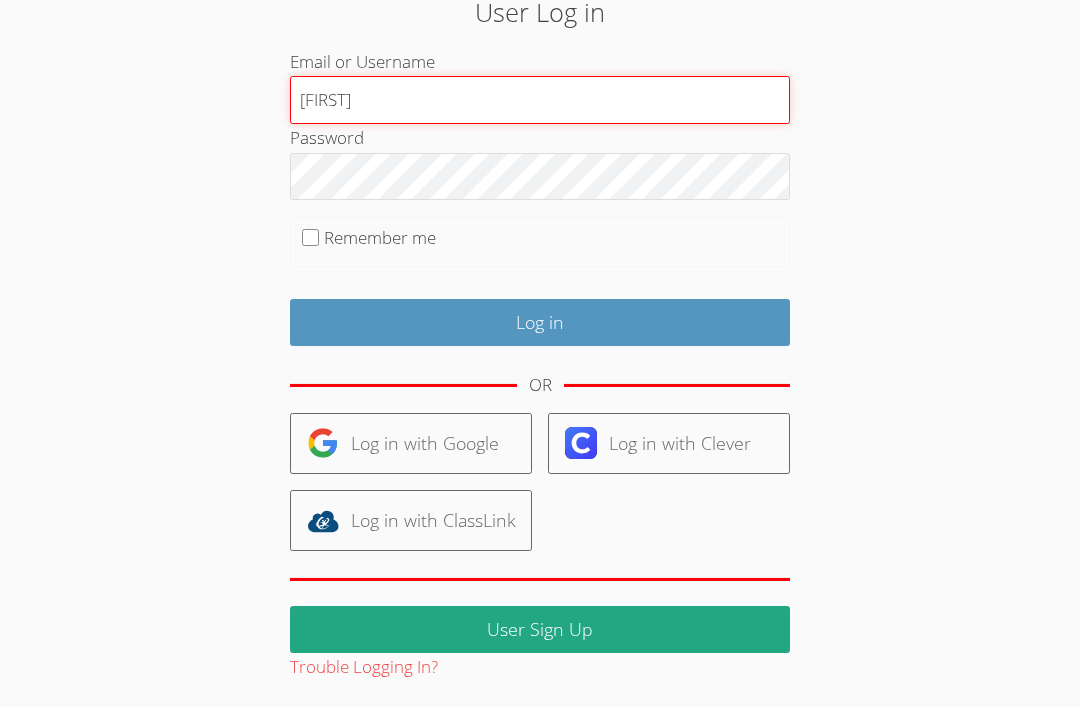 click on "[FIRST]" at bounding box center (540, 100) 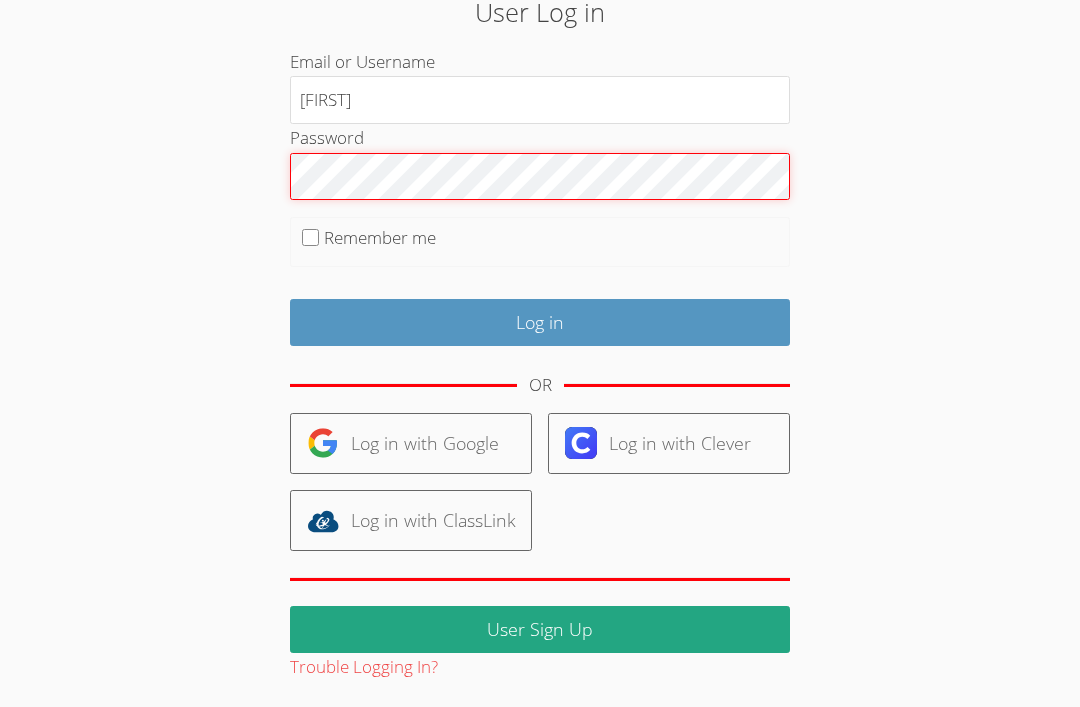 click on "Log in" at bounding box center [540, 322] 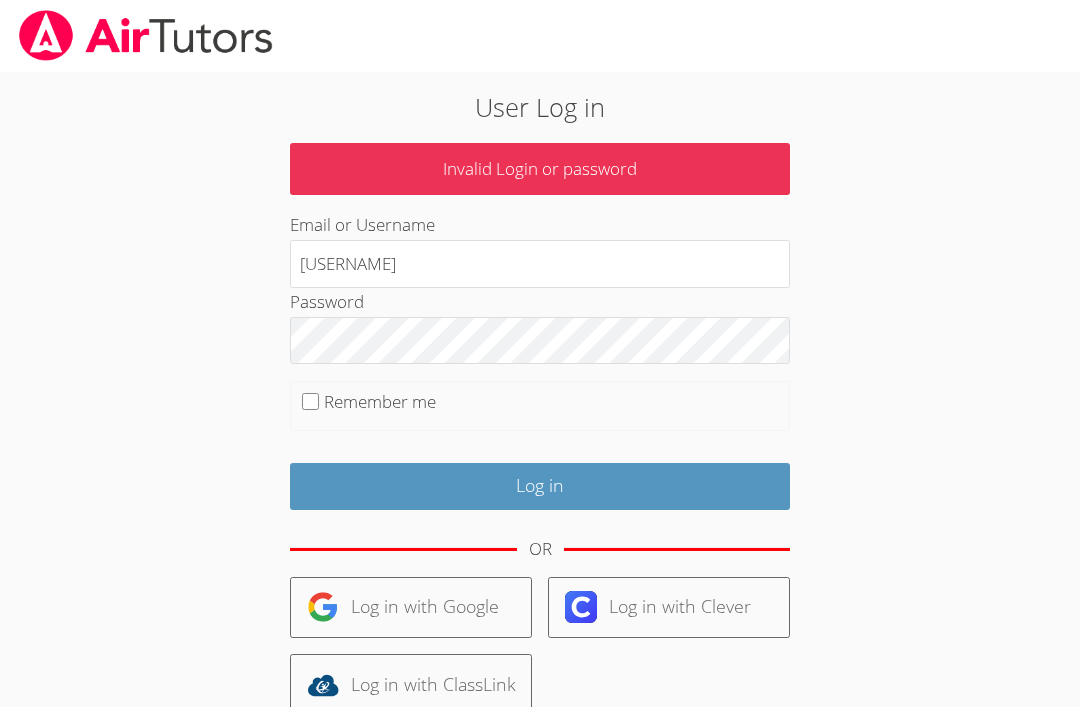 scroll, scrollTop: 0, scrollLeft: 0, axis: both 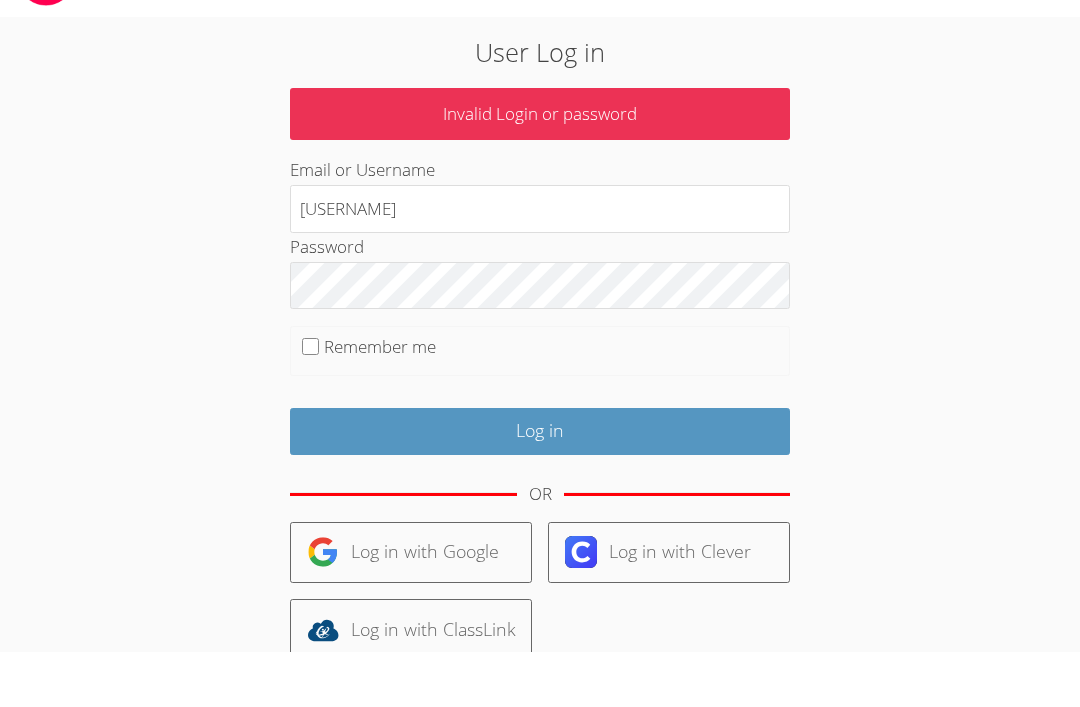 click on "User Log in Invalid Login or password Email or Username Kenndallf Password Remember me Log in OR Log in with Google  Log in with Clever  Log in with ClassLink  User Sign Up Trouble Logging In?" at bounding box center (540, 353) 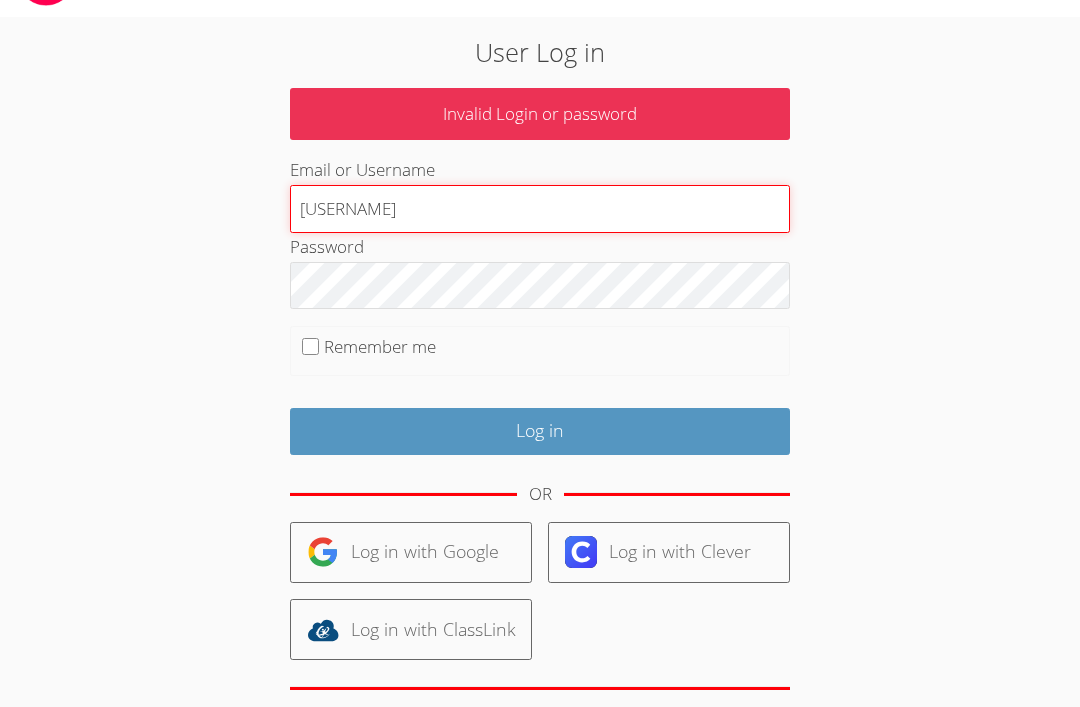 click on "[FIRST]" at bounding box center [540, 209] 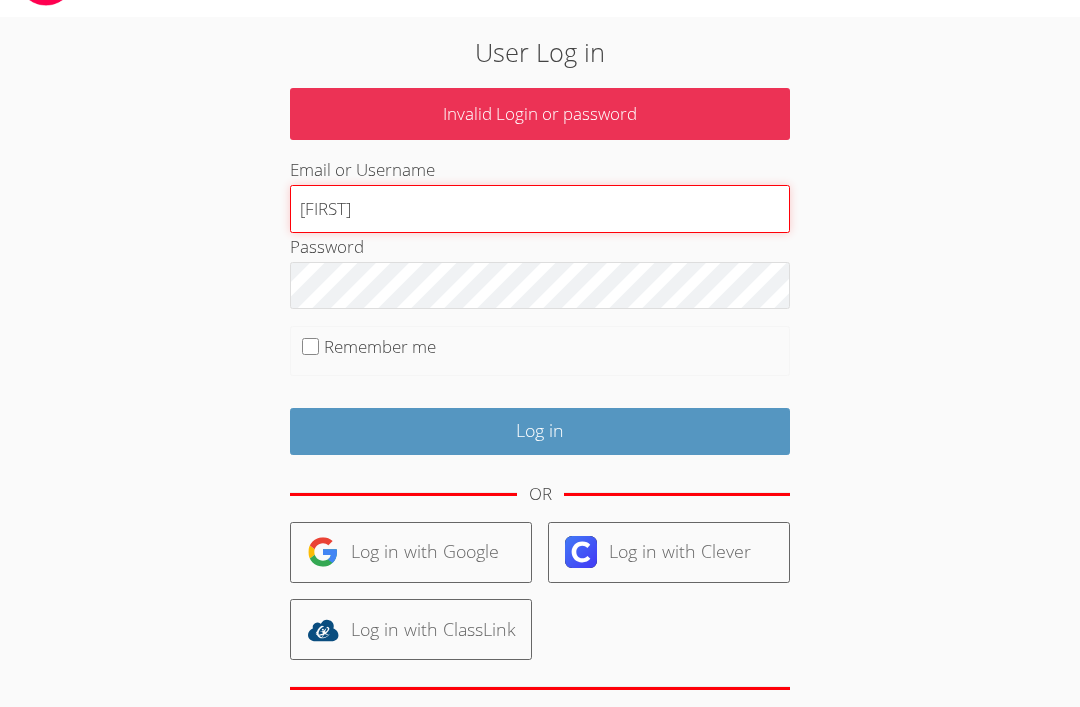 type on "K" 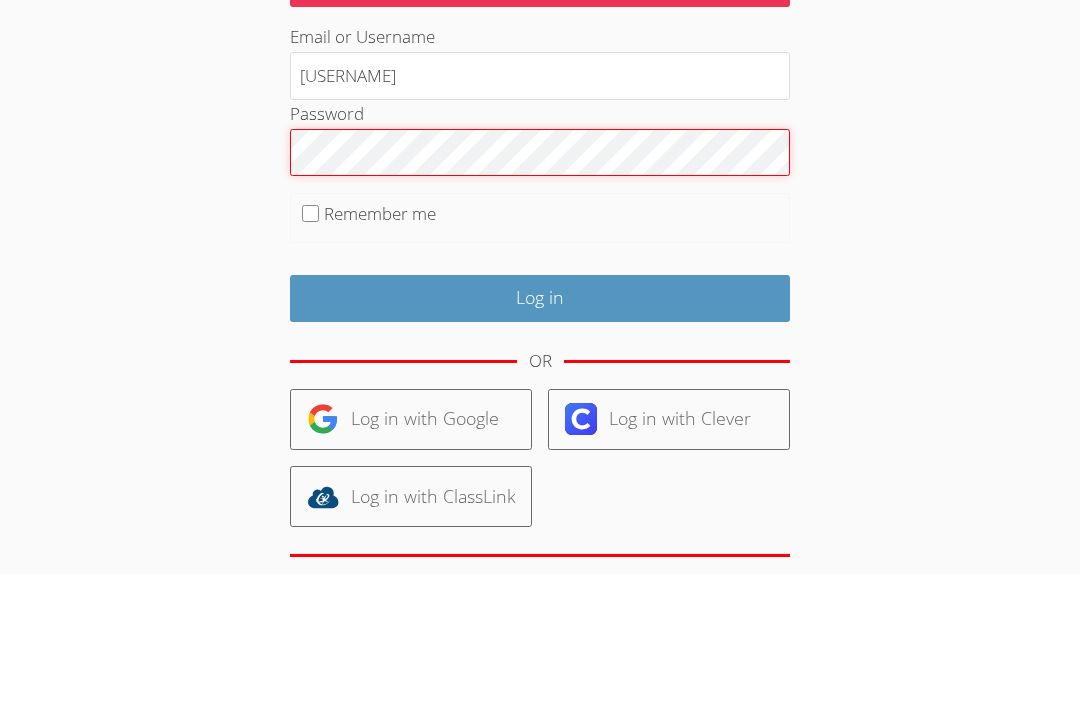 scroll, scrollTop: 163, scrollLeft: 0, axis: vertical 